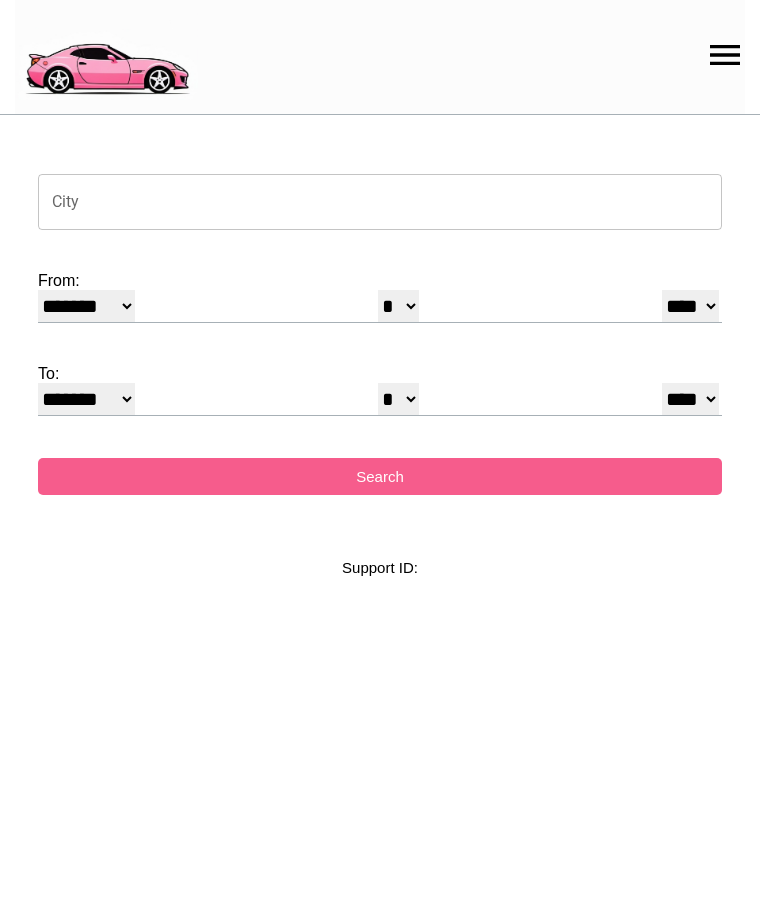 select on "*" 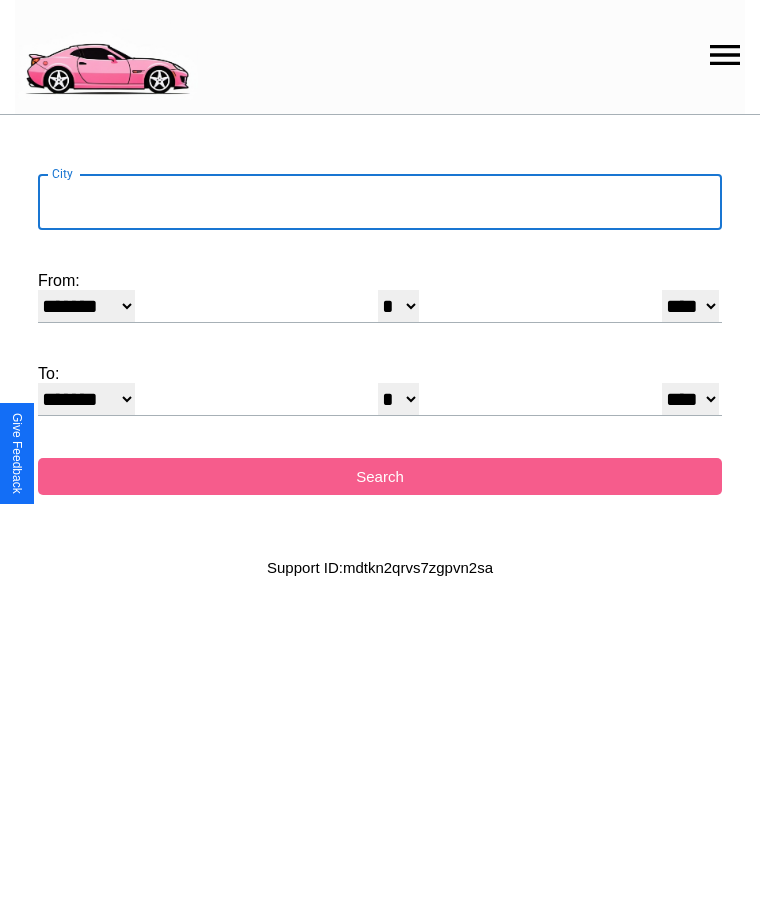 click on "City" at bounding box center (380, 202) 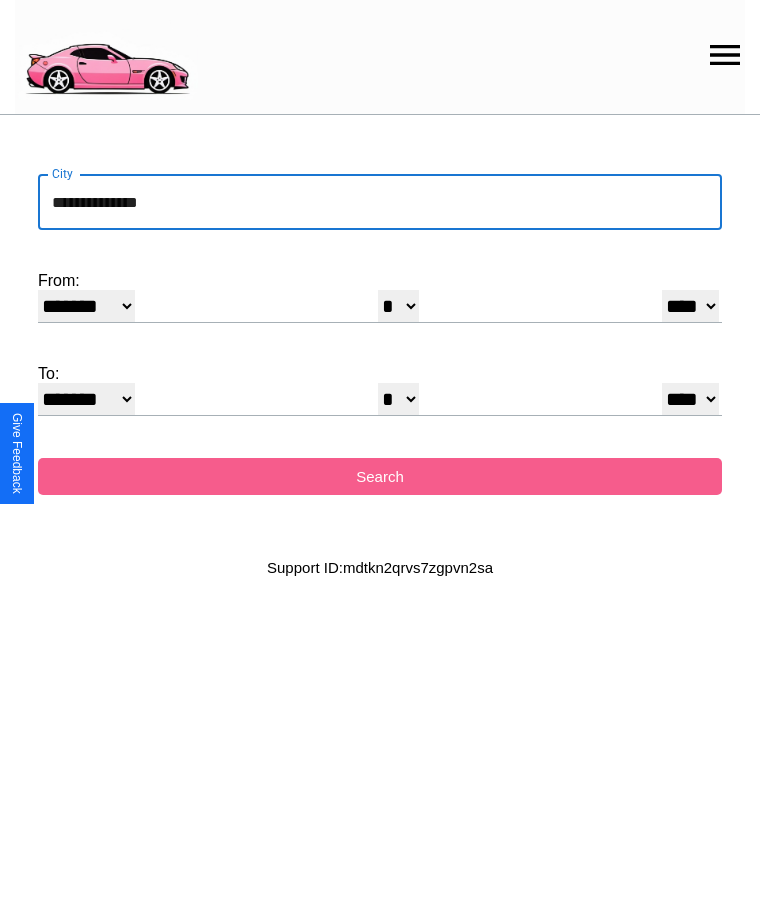 type on "**********" 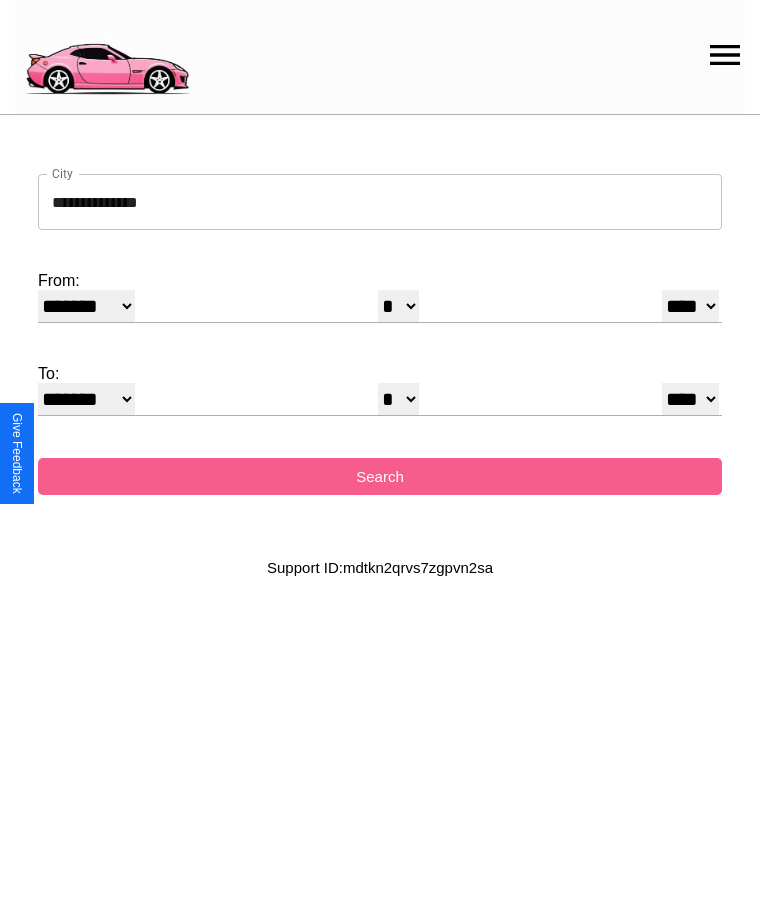 click on "******* ******** ***** ***** *** **** **** ****** ********* ******* ******** ********" at bounding box center [86, 306] 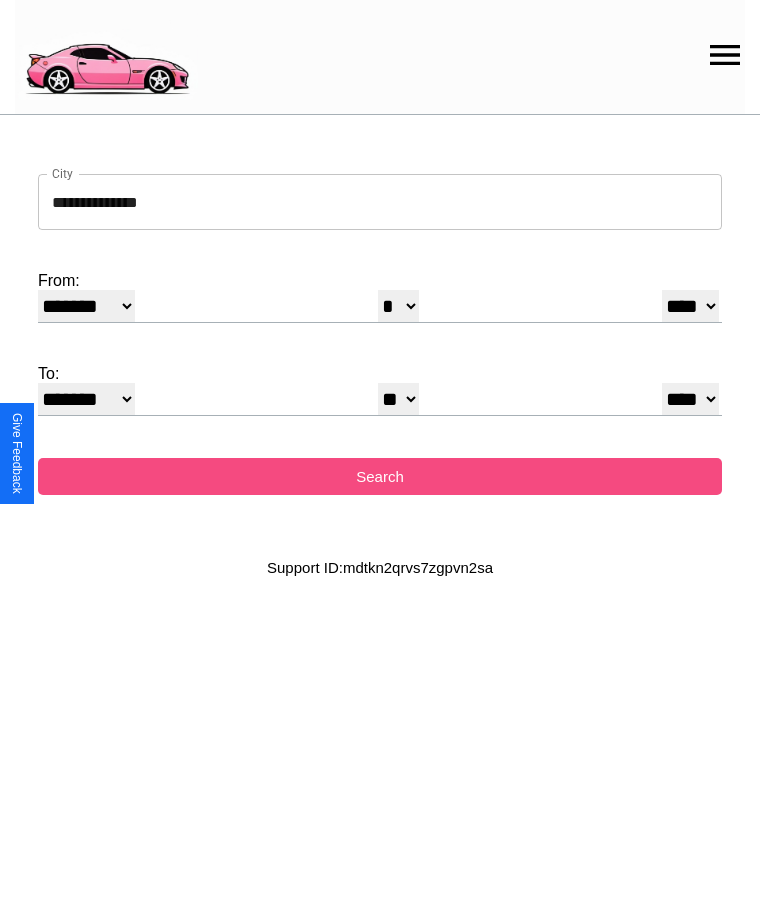click on "Search" at bounding box center [380, 476] 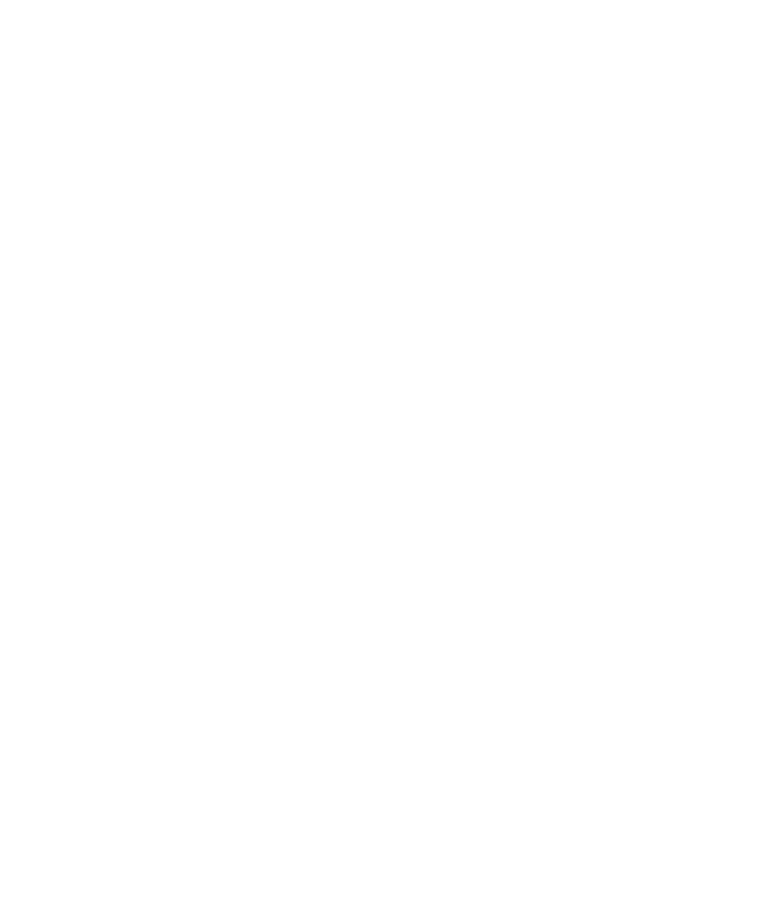 scroll, scrollTop: 0, scrollLeft: 0, axis: both 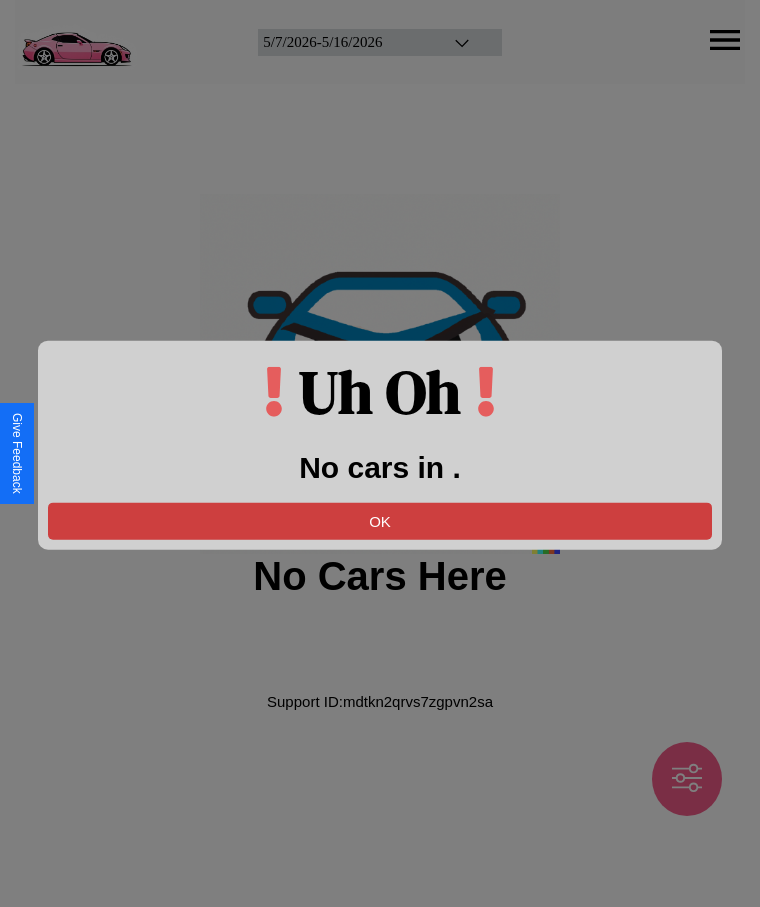 click on "OK" at bounding box center (380, 520) 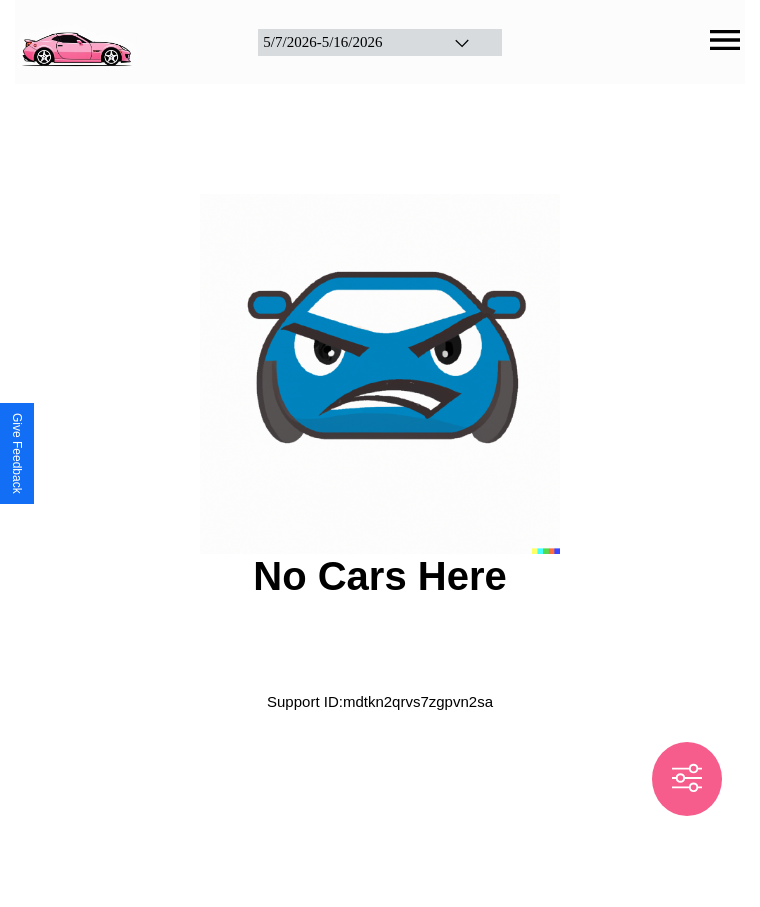 click at bounding box center [76, 40] 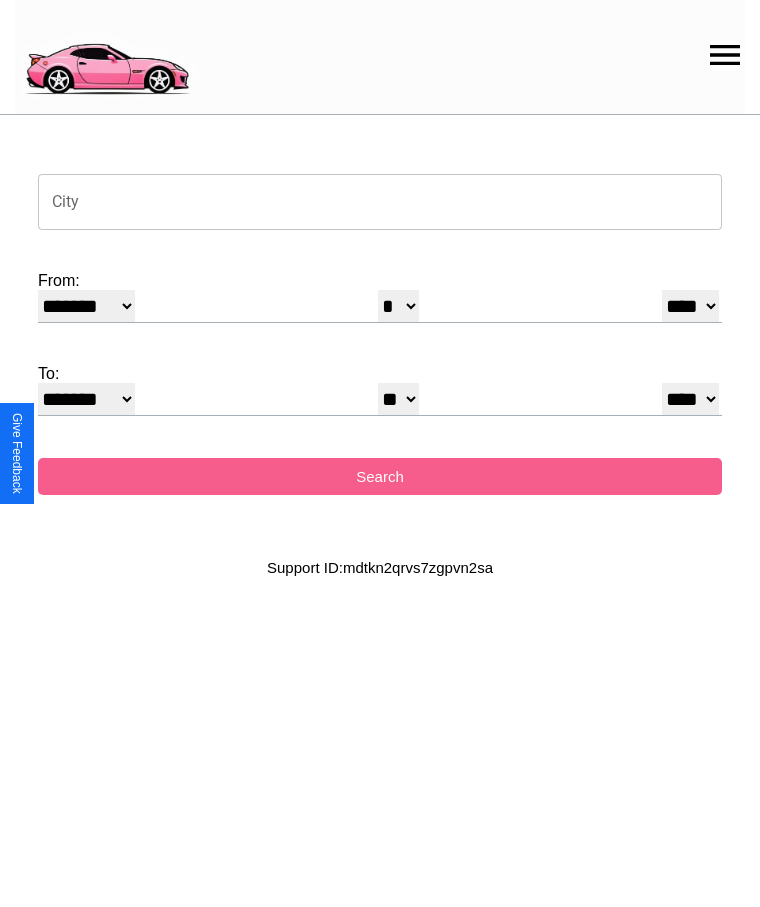 click 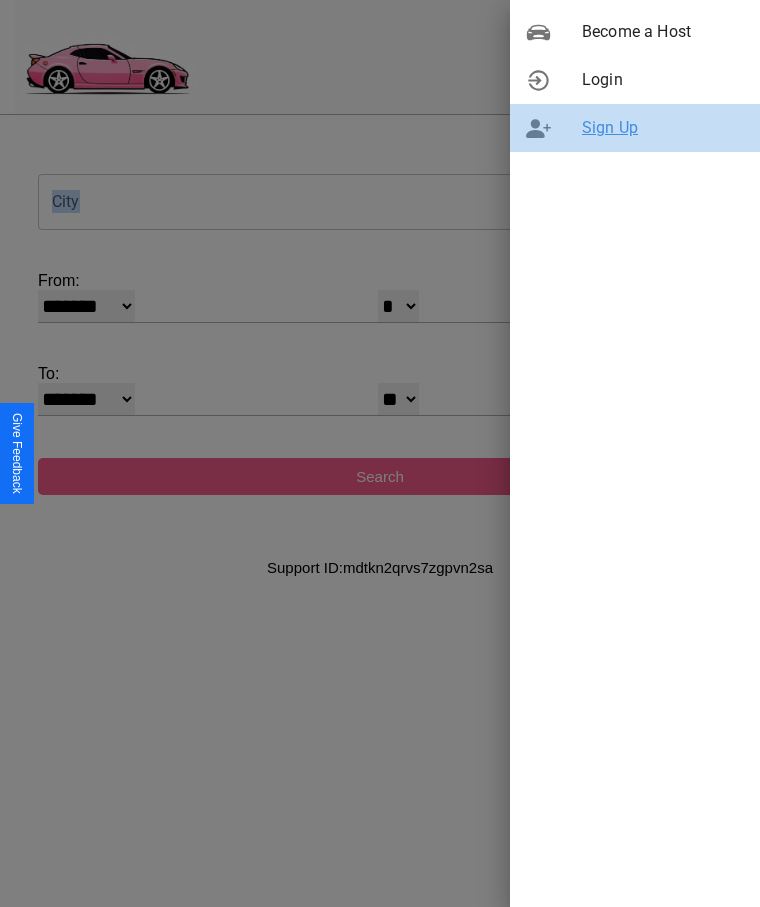 click on "Sign Up" at bounding box center [663, 128] 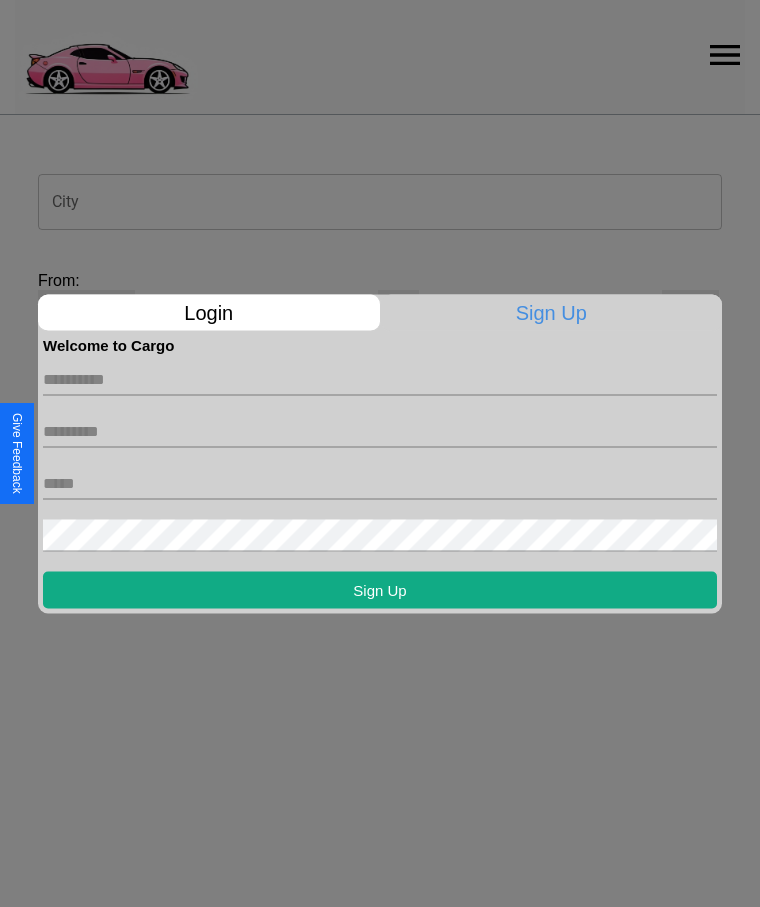 click at bounding box center (380, 379) 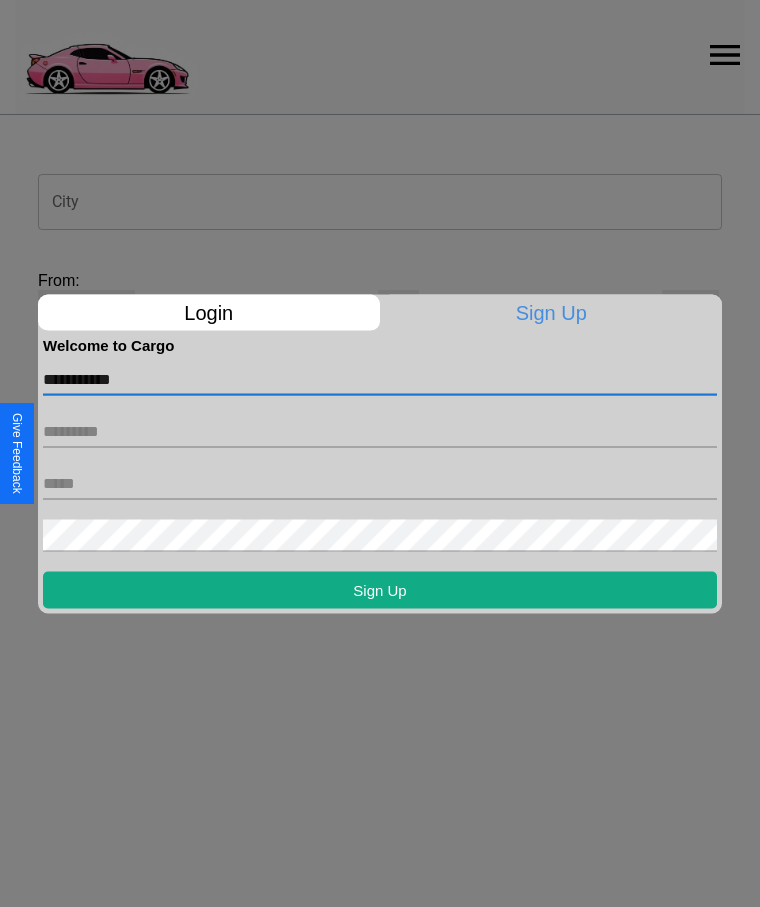 type on "**********" 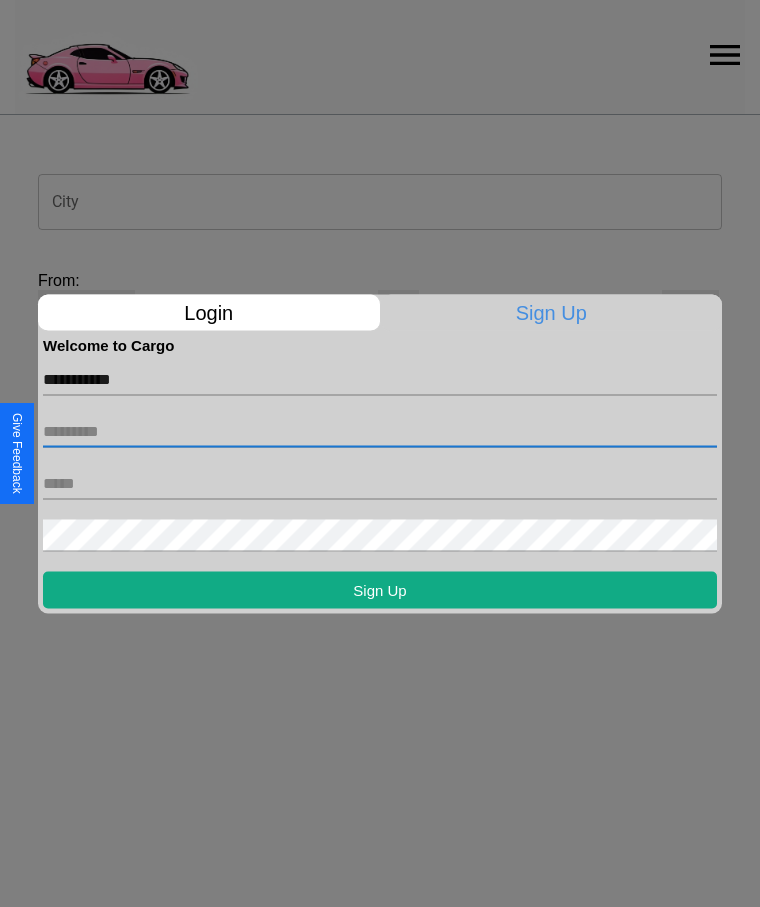click at bounding box center [380, 431] 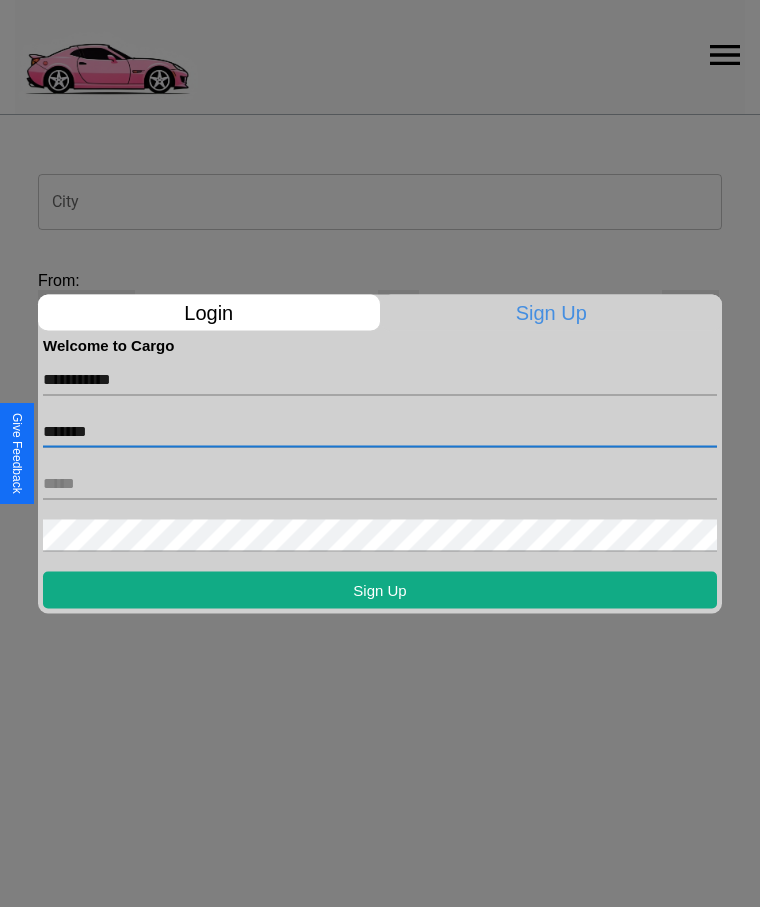 type on "*******" 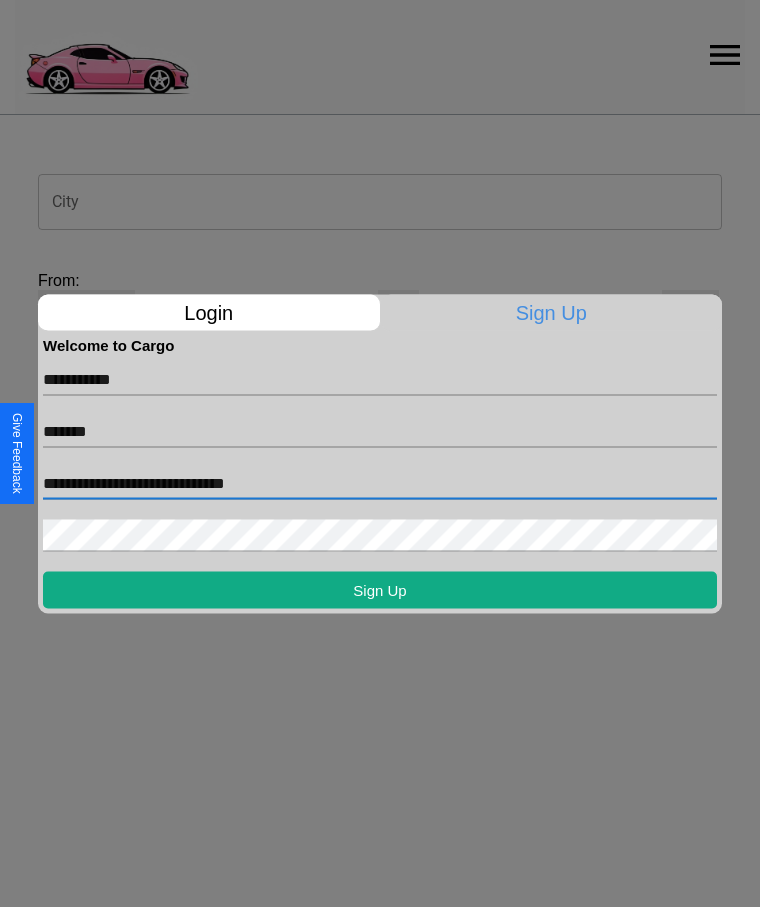 type on "**********" 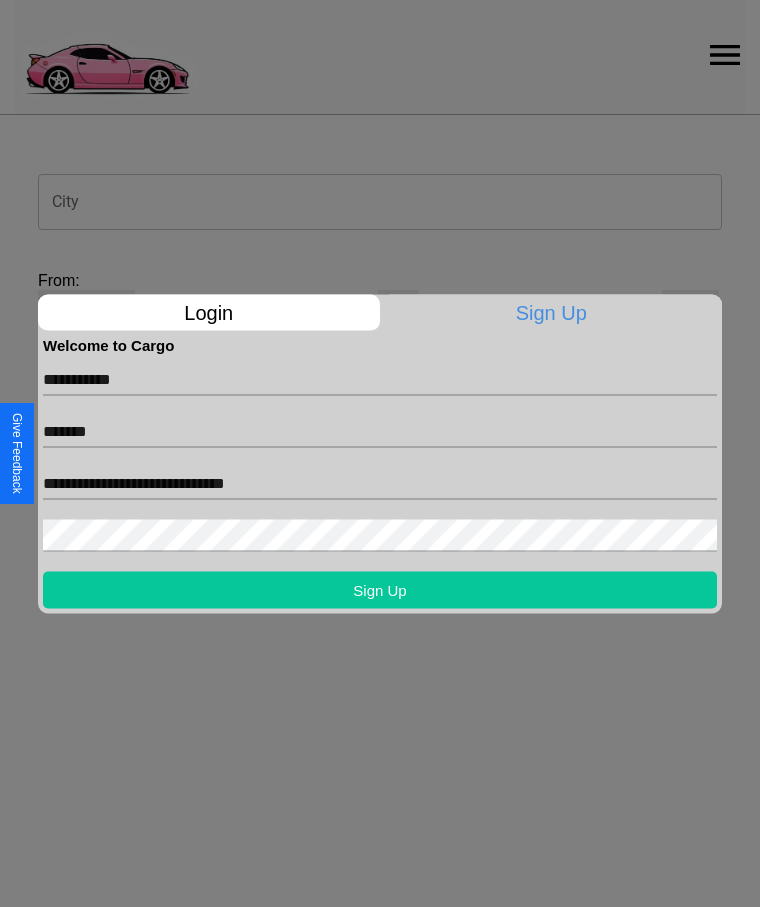 click on "Sign Up" at bounding box center (380, 589) 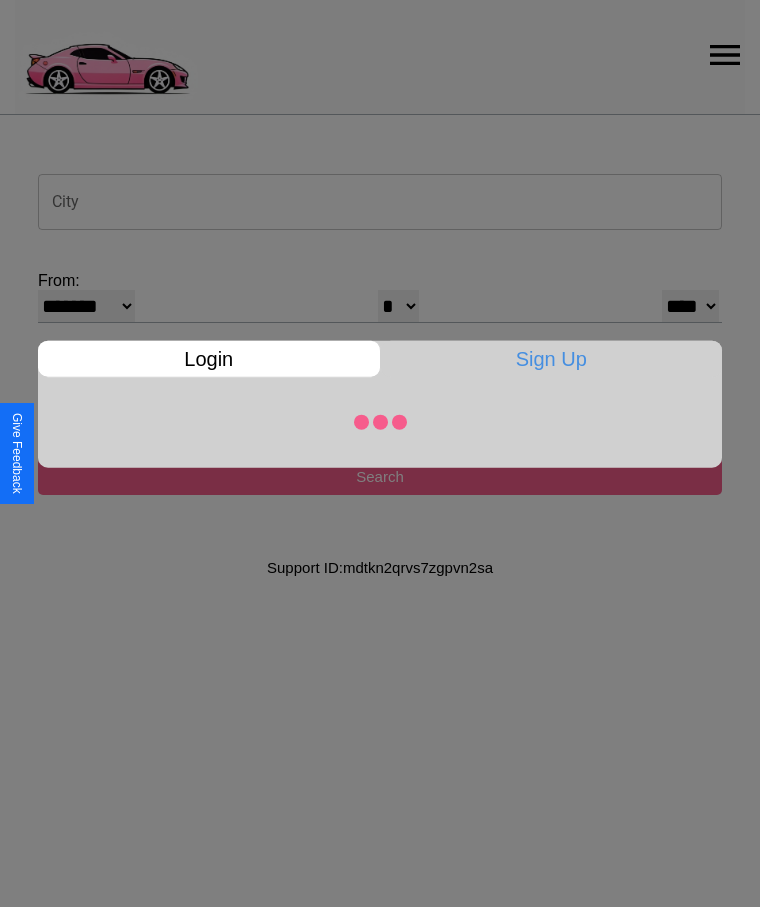 select on "*" 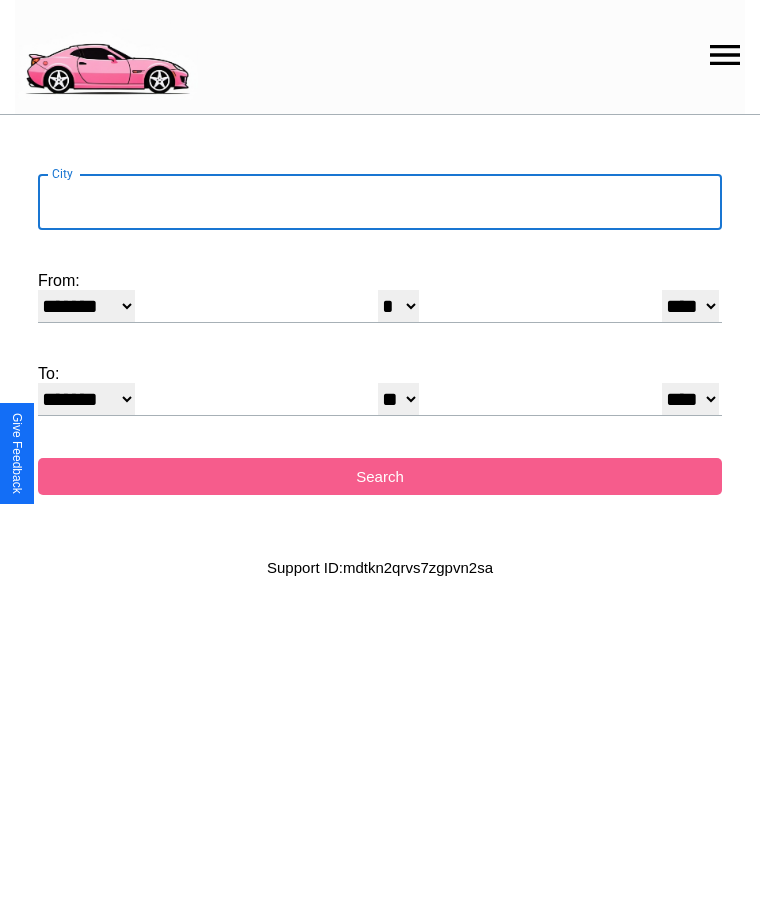 click on "City" at bounding box center [380, 202] 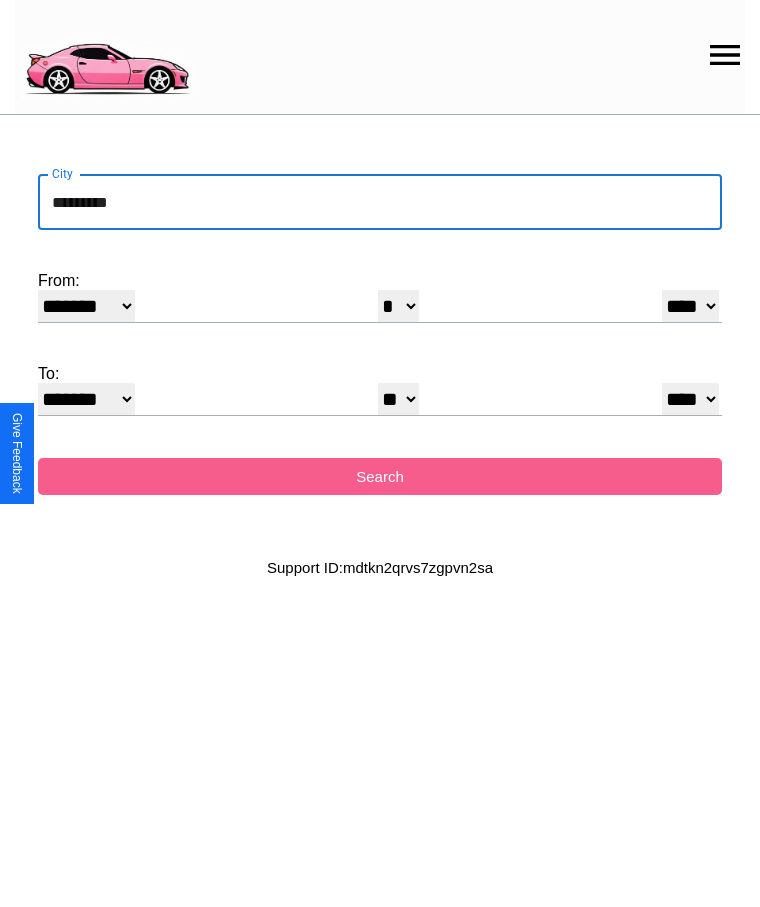 type on "*********" 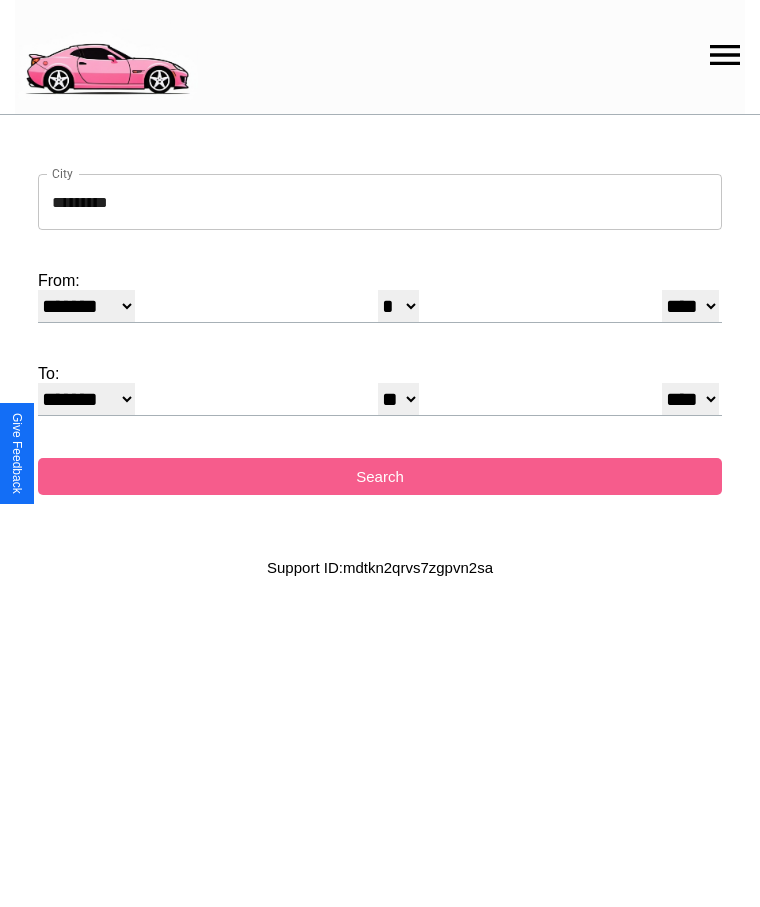 click on "******* ******** ***** ***** *** **** **** ****** ********* ******* ******** ********" at bounding box center [86, 306] 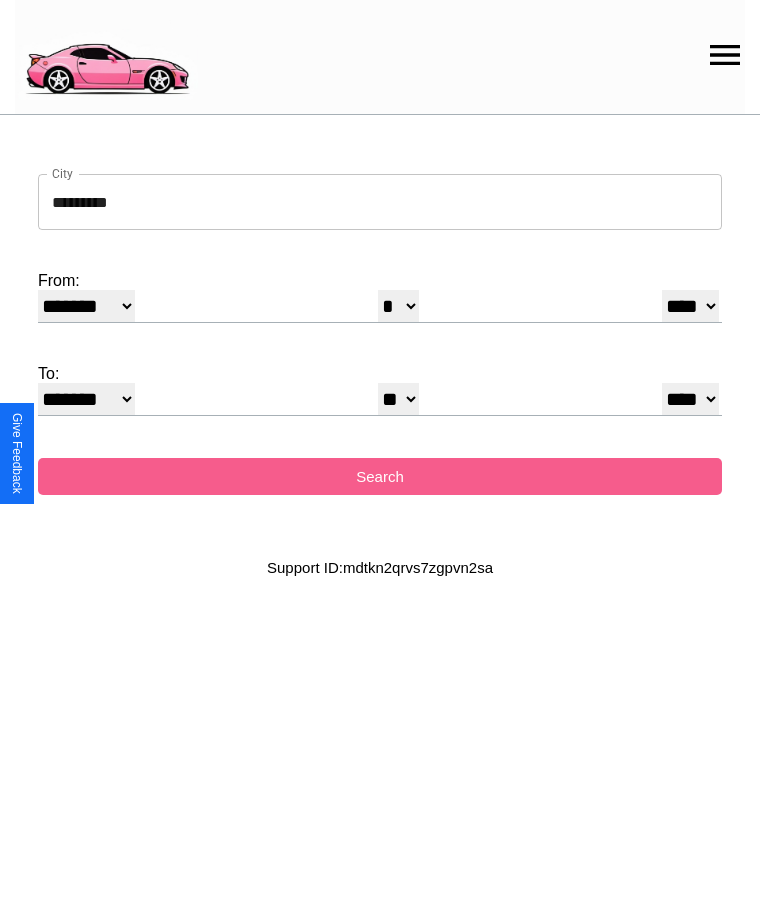 select on "*" 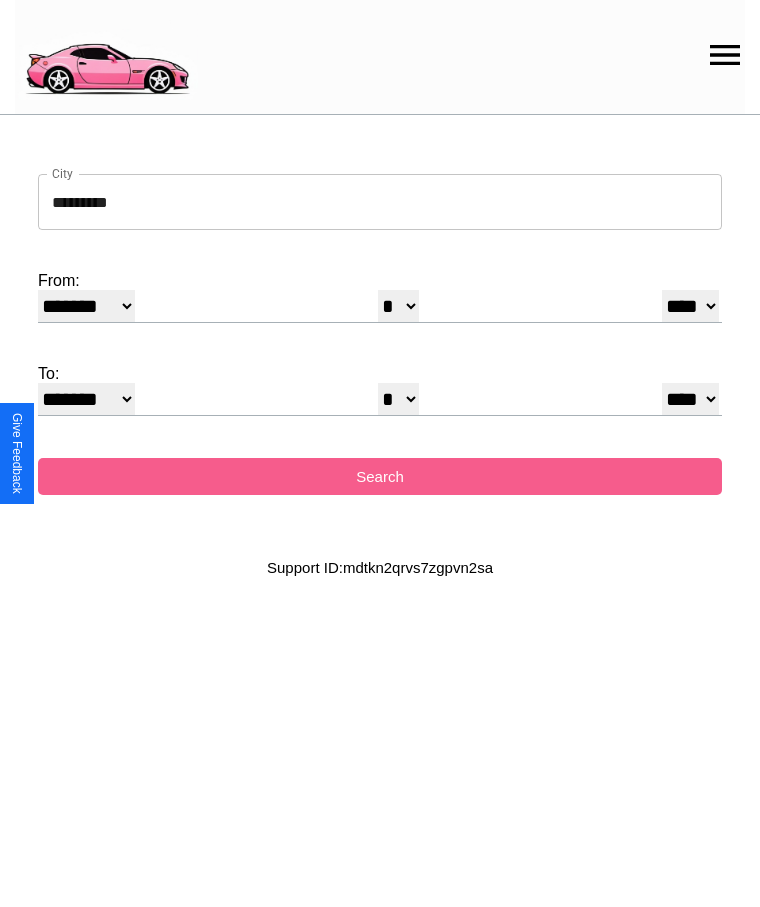 click on "* * * * * * * * * ** ** ** ** ** ** ** ** ** ** ** ** ** ** ** ** ** ** ** ** ** **" at bounding box center (398, 306) 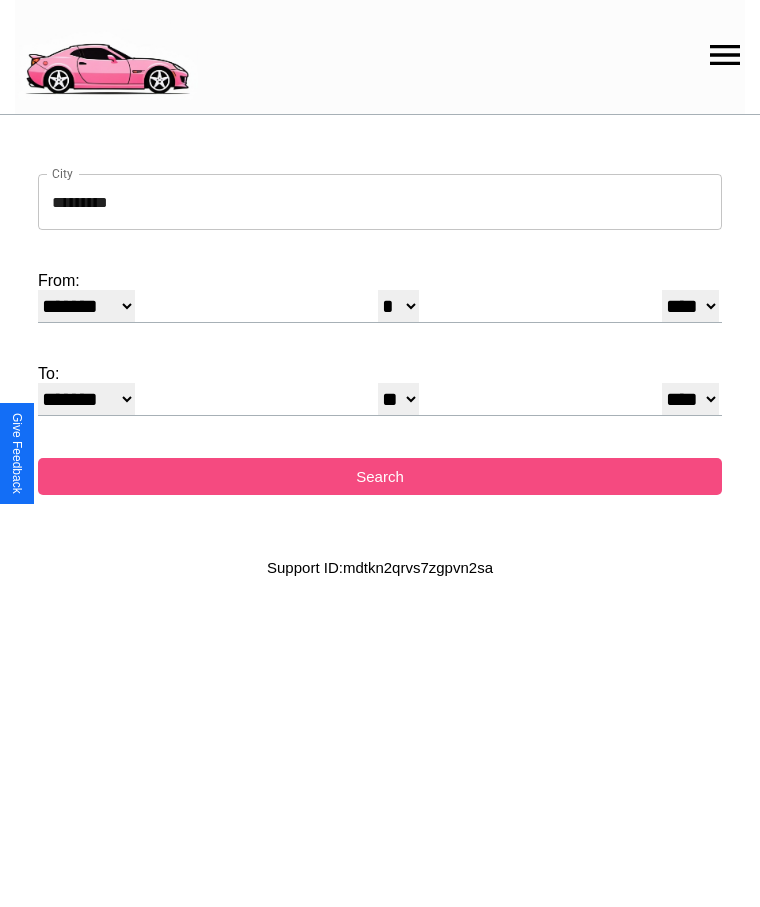 click on "Search" at bounding box center [380, 476] 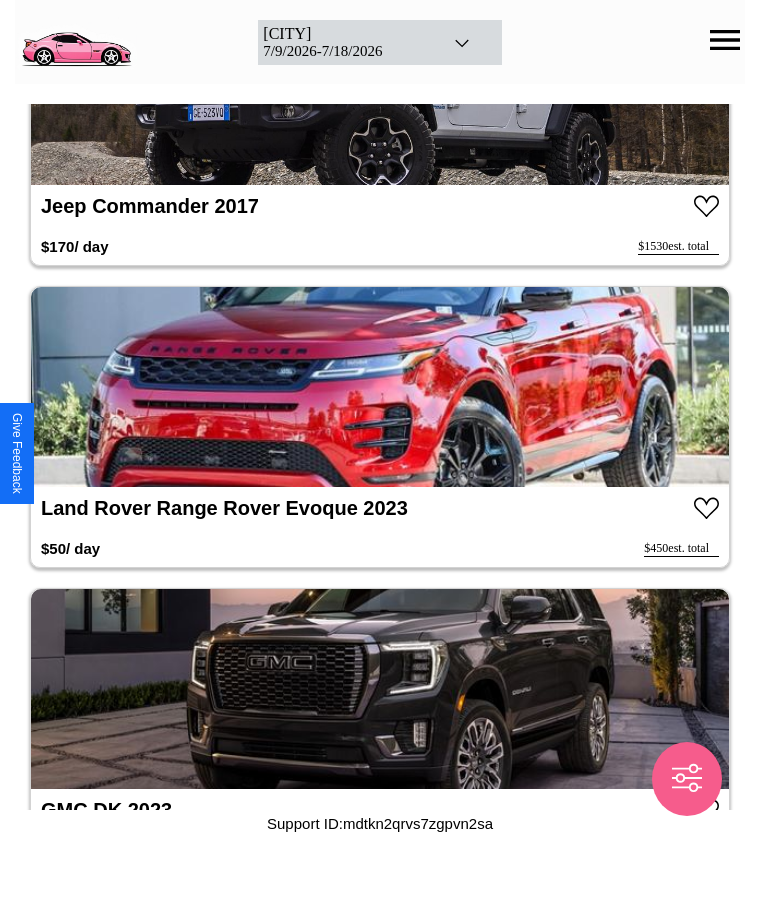 scroll, scrollTop: 1630, scrollLeft: 0, axis: vertical 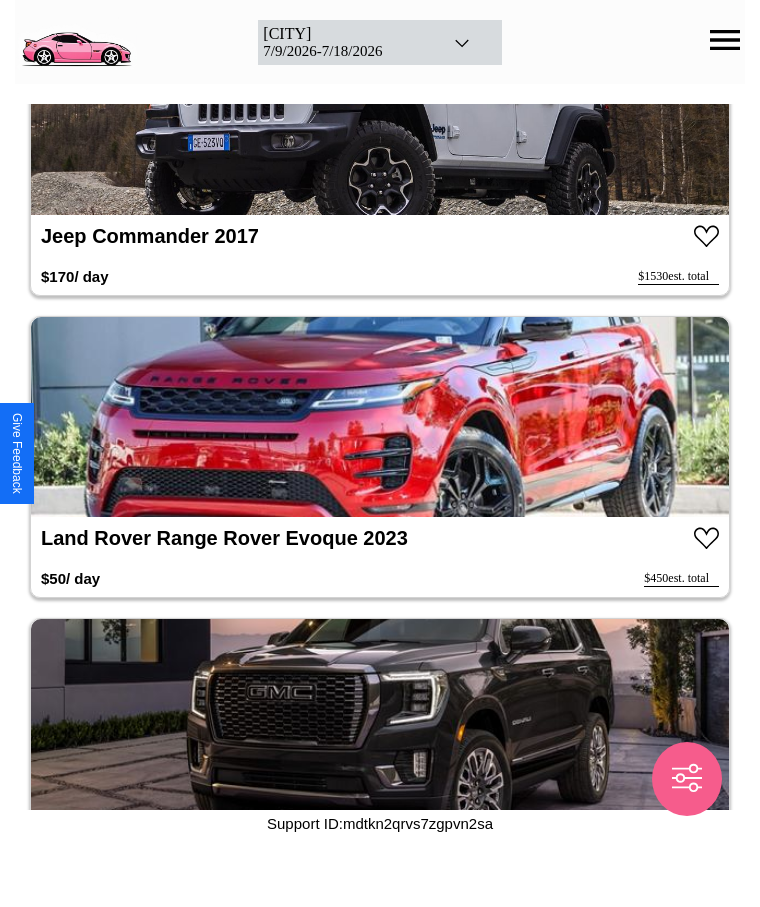 click at bounding box center [380, 417] 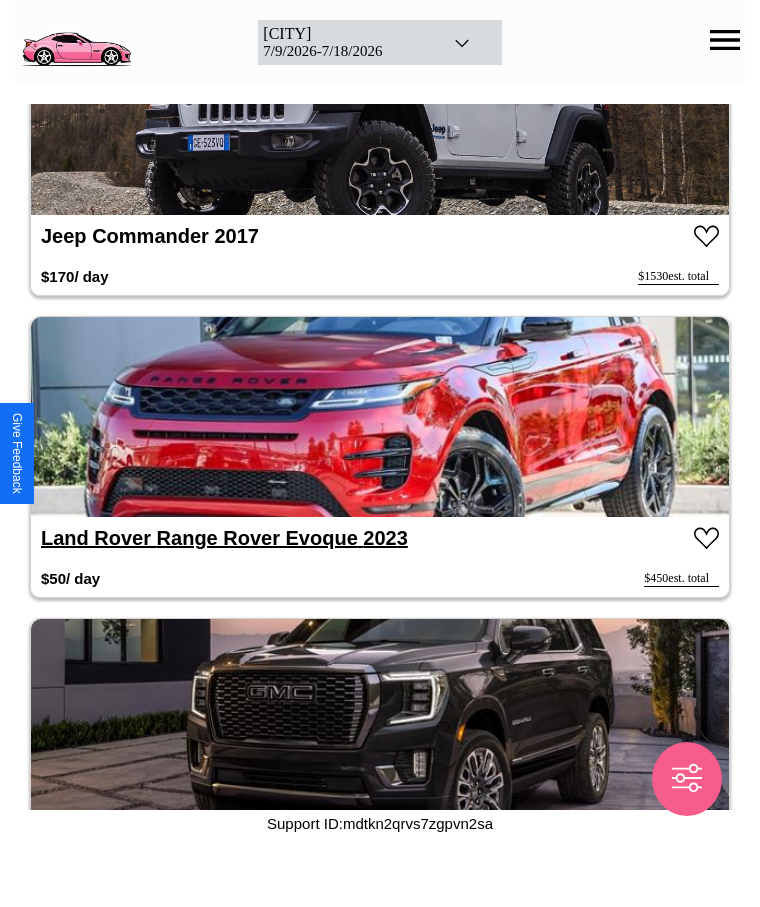 click on "Land Rover   Range Rover Evoque   2023" at bounding box center (224, 538) 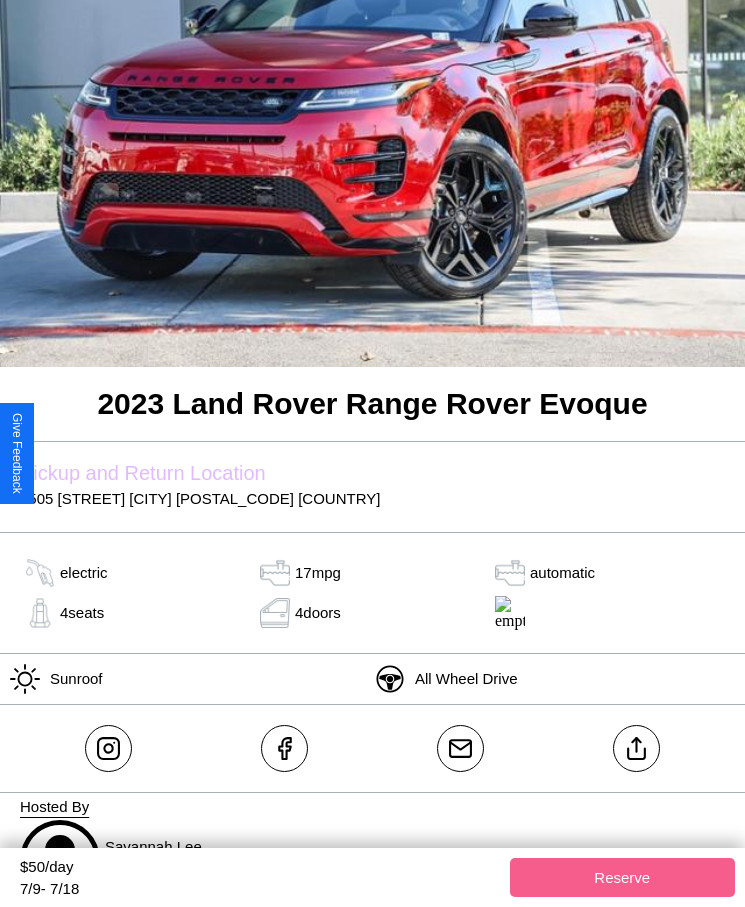 scroll, scrollTop: 284, scrollLeft: 0, axis: vertical 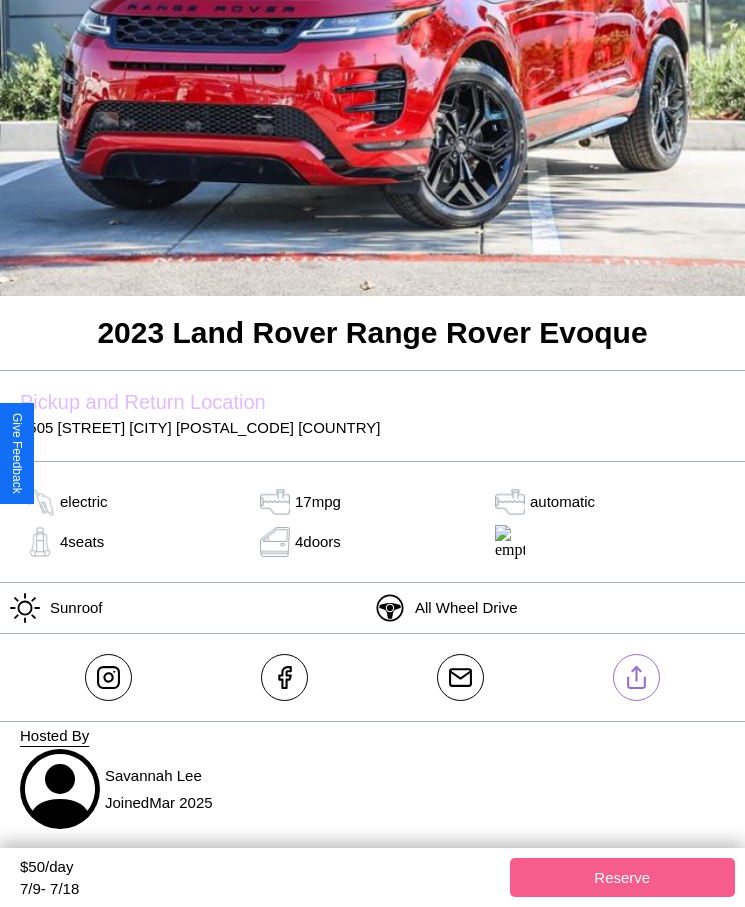 click 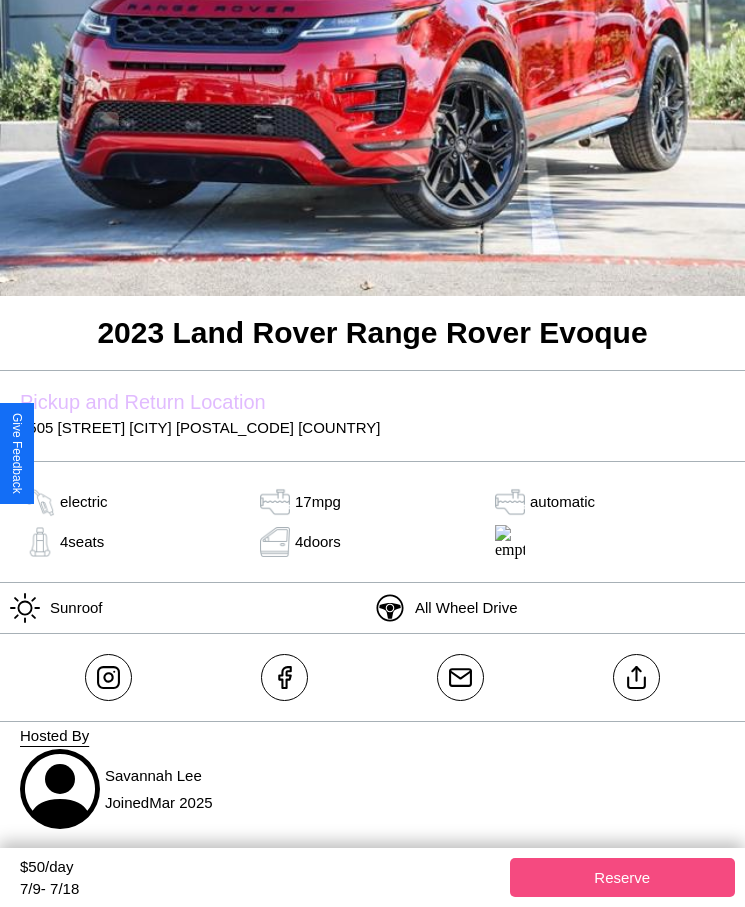 click on "Reserve" at bounding box center [623, 877] 